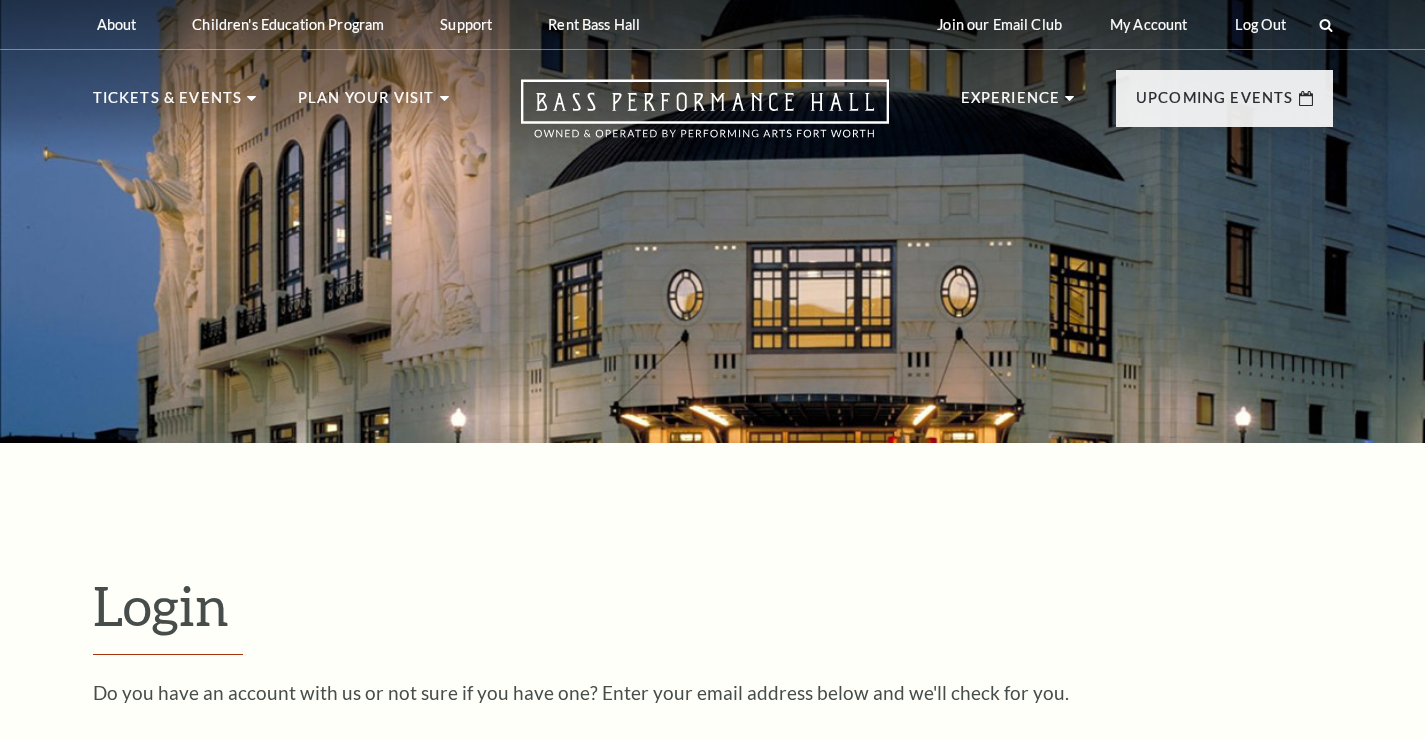 scroll, scrollTop: 445, scrollLeft: 0, axis: vertical 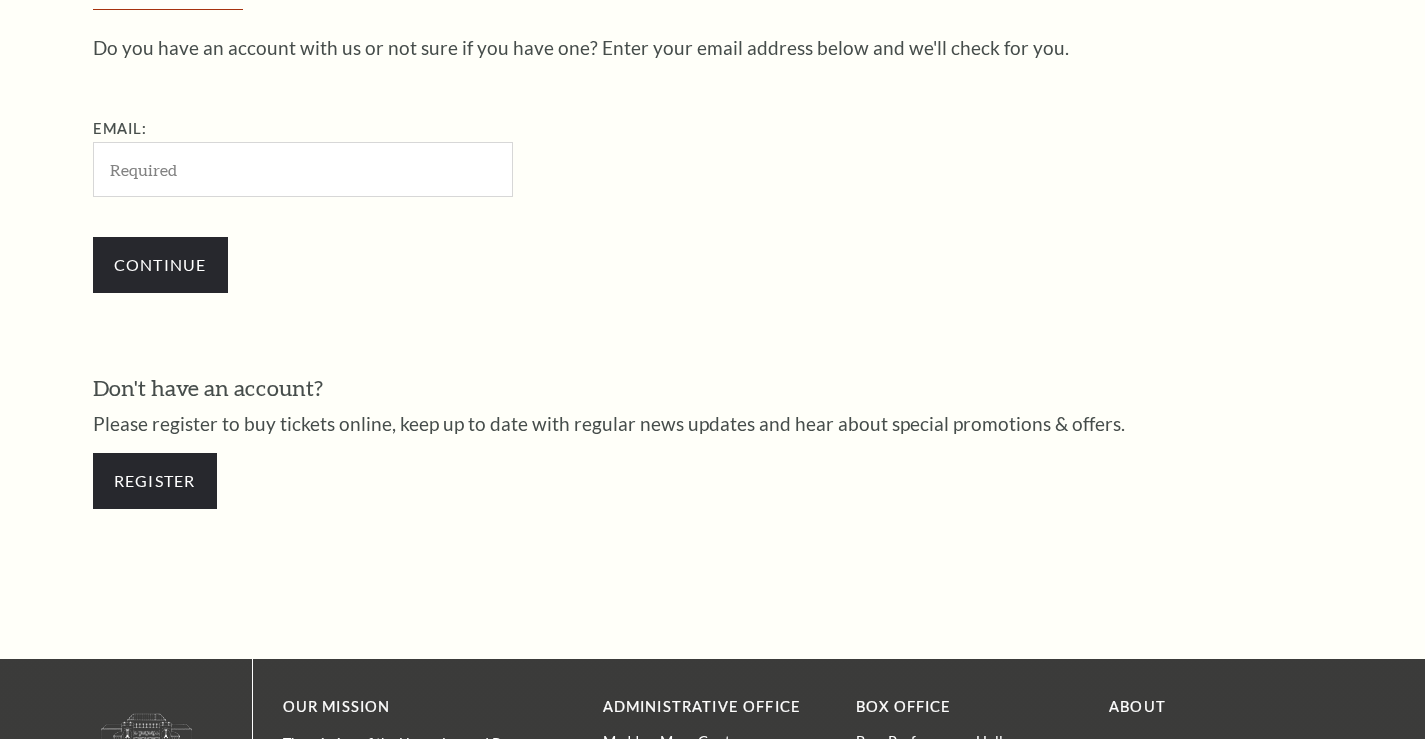 click on "Email:" at bounding box center [403, 157] 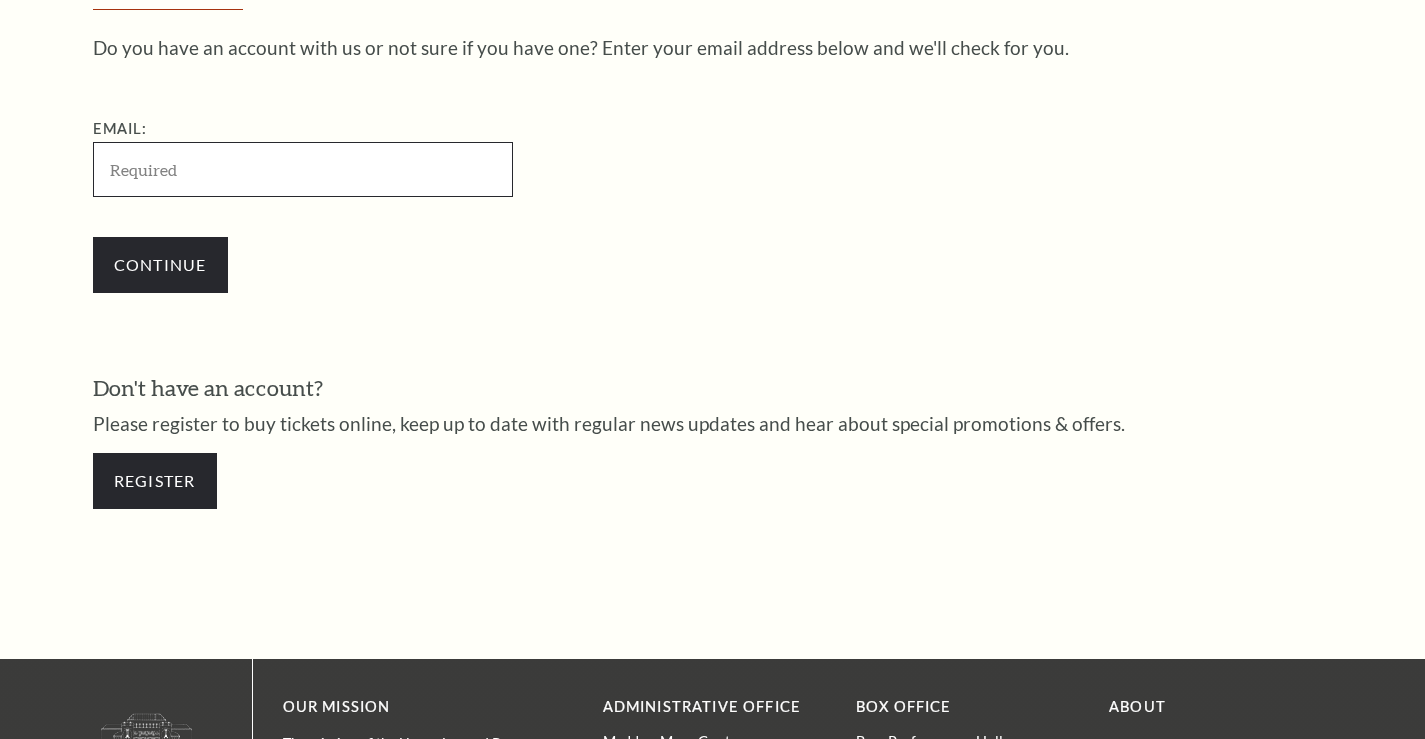 click on "Email:" at bounding box center [303, 169] 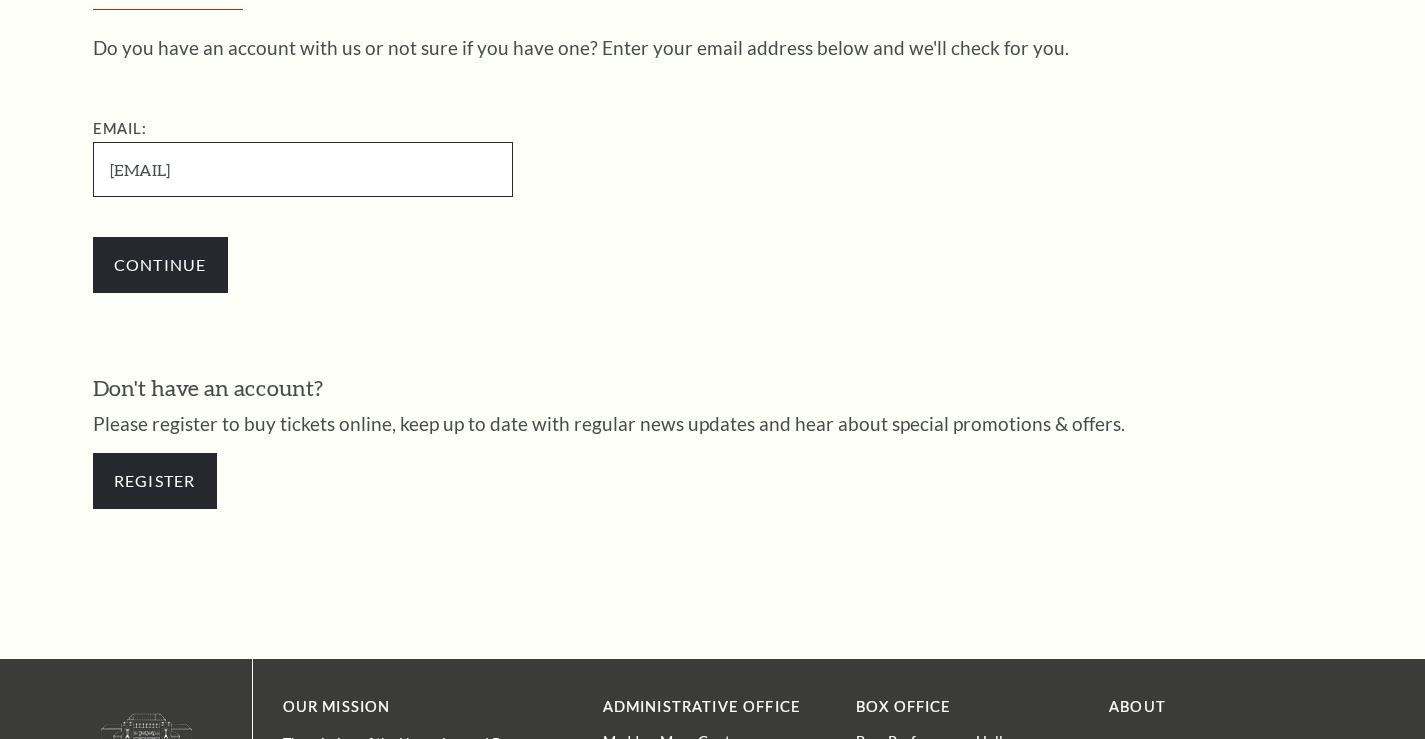 type on "[USERNAME]@[EXAMPLE.COM]" 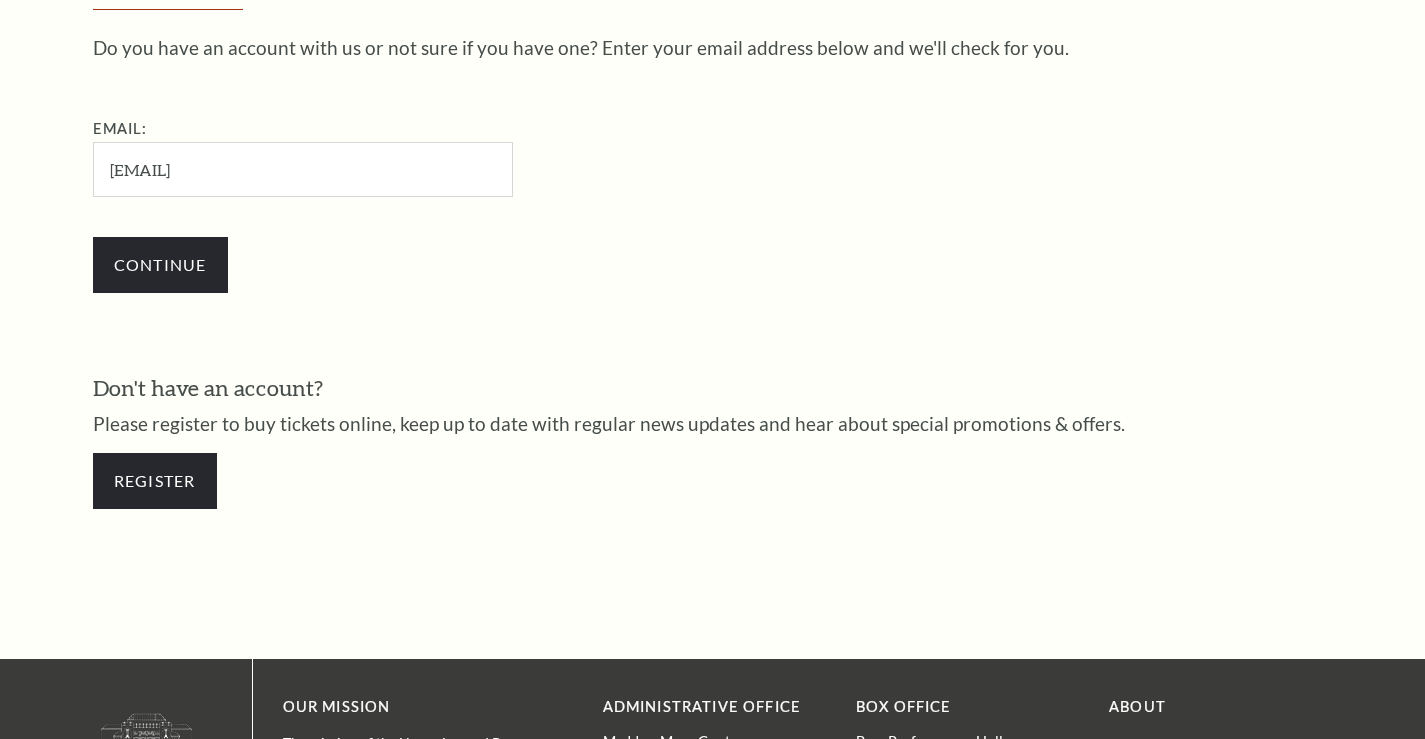 drag, startPoint x: 687, startPoint y: 175, endPoint x: 670, endPoint y: 175, distance: 17 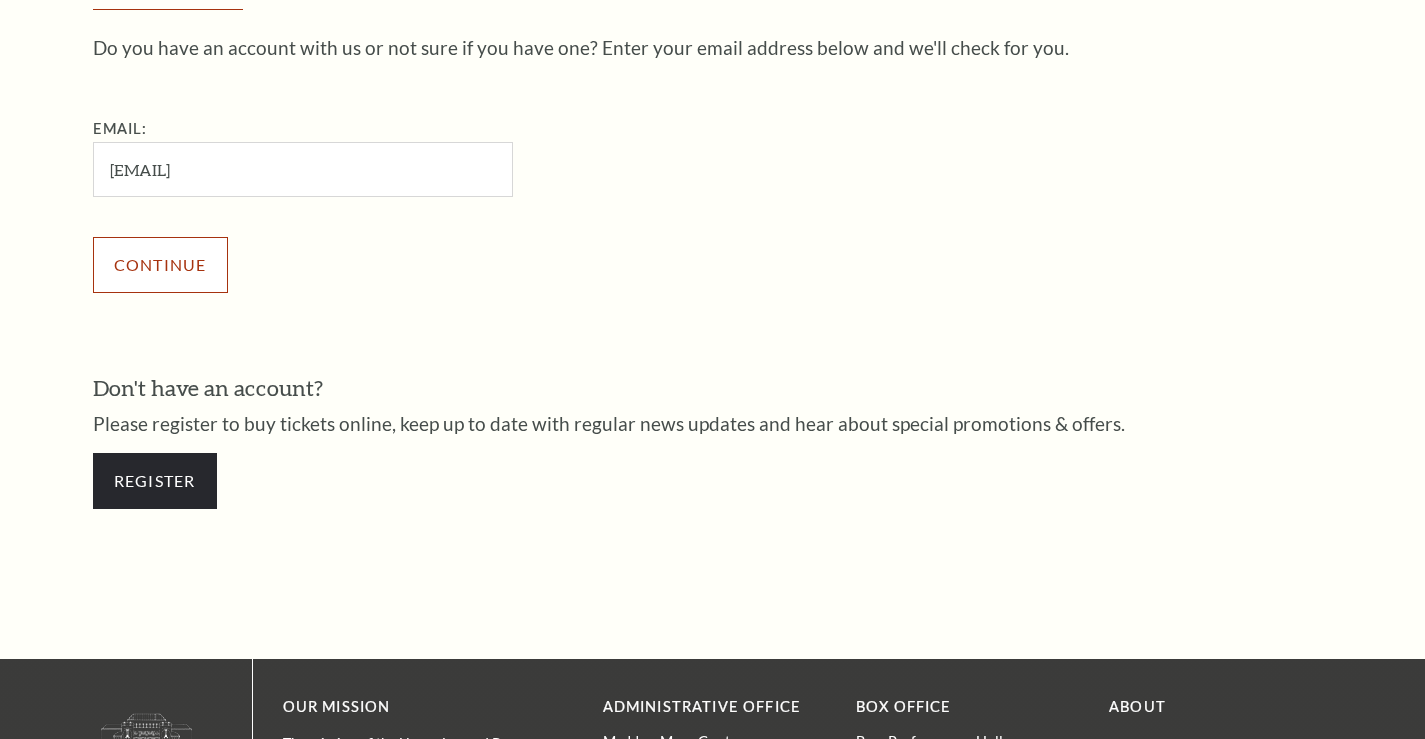 click on "Continue" at bounding box center (160, 265) 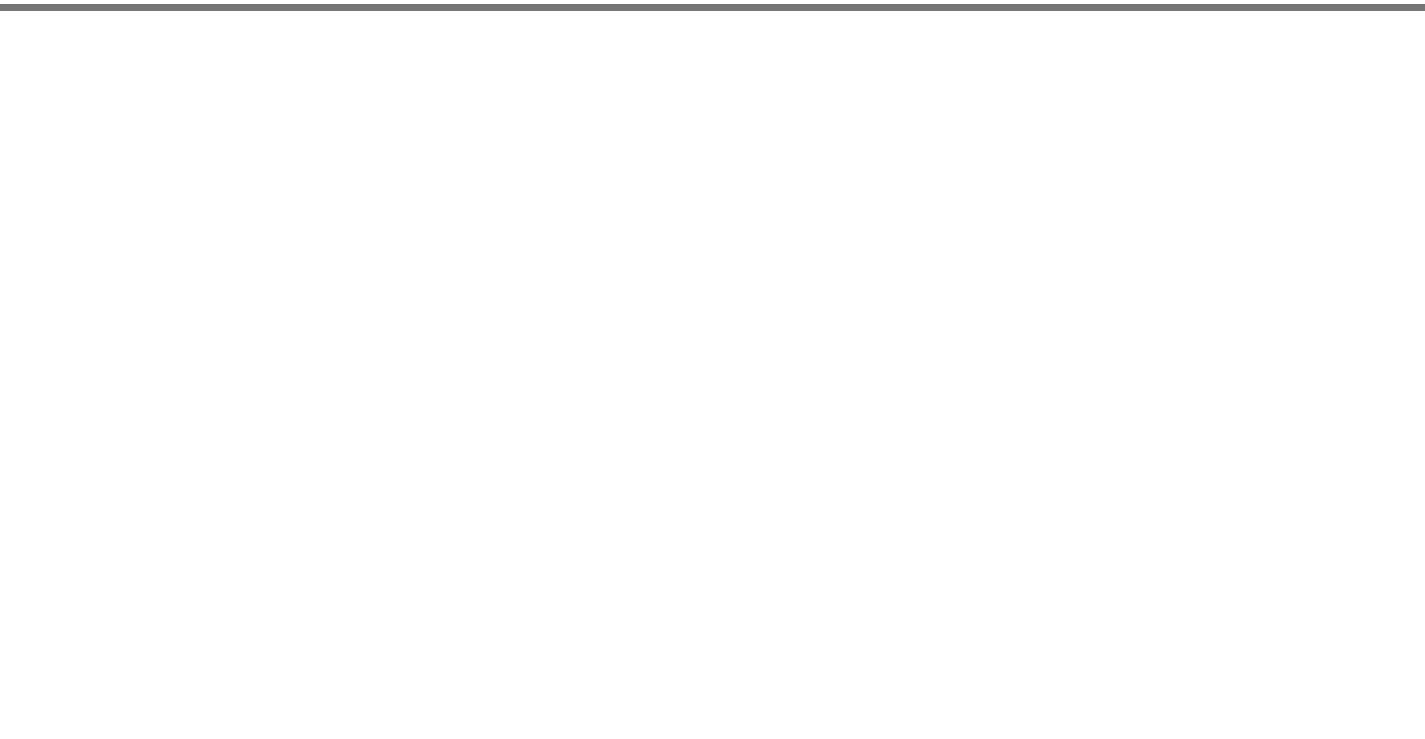 scroll, scrollTop: 0, scrollLeft: 0, axis: both 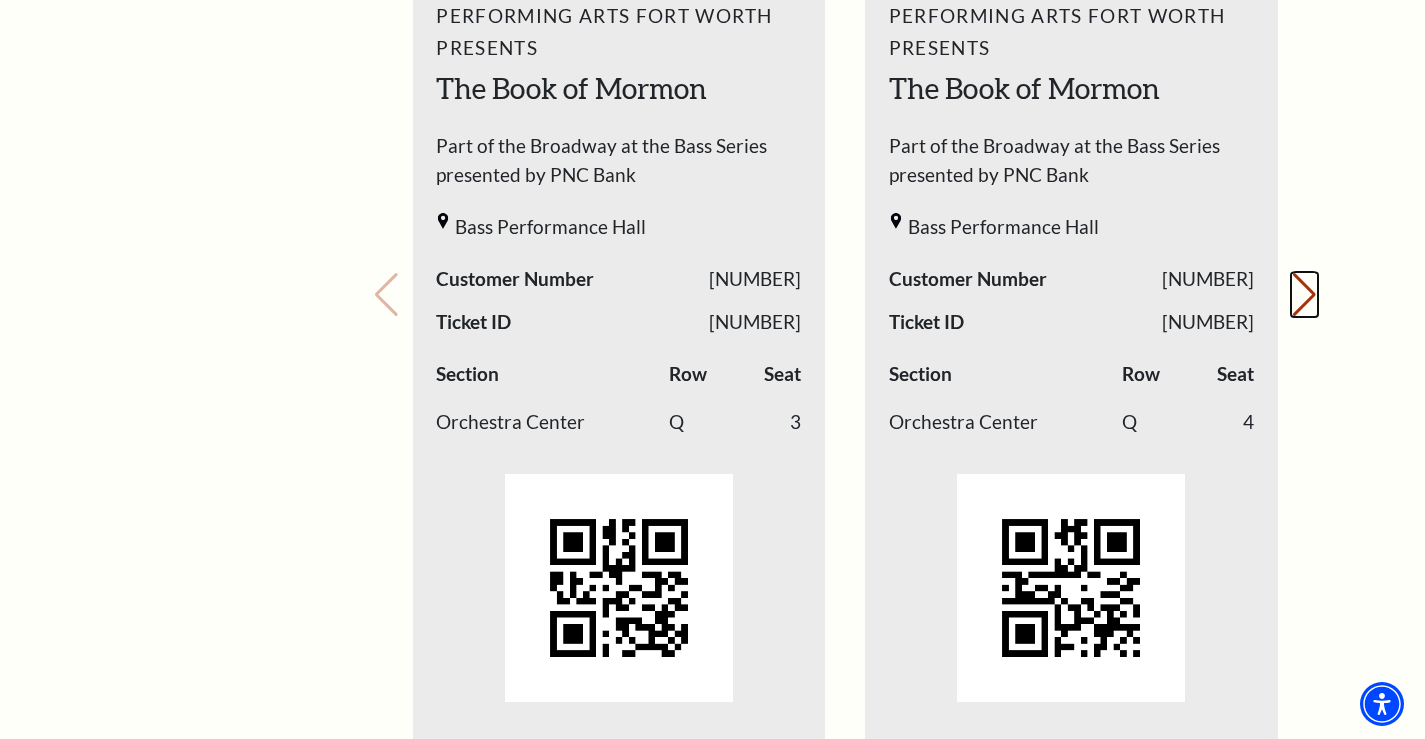 click on "Next slide." at bounding box center (1304, 295) 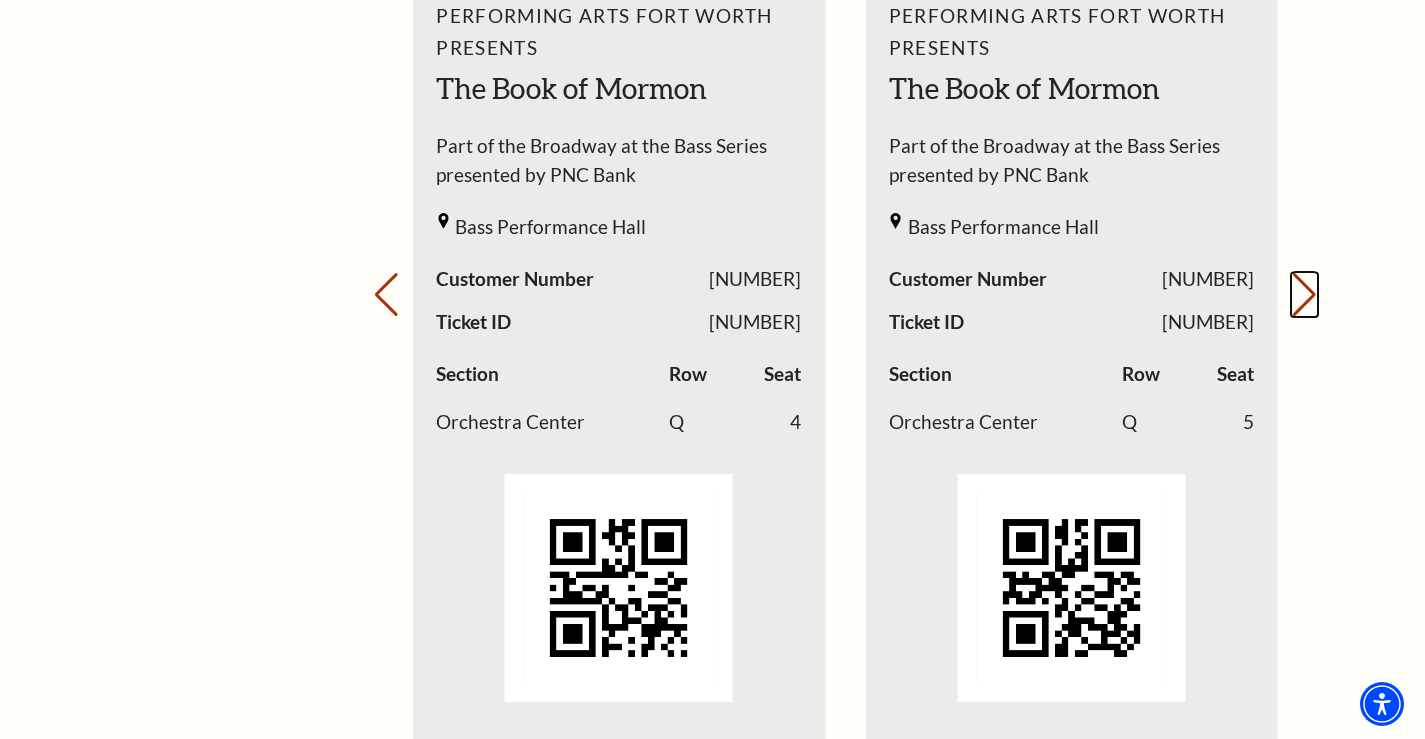 click on "Next slide." at bounding box center (1304, 295) 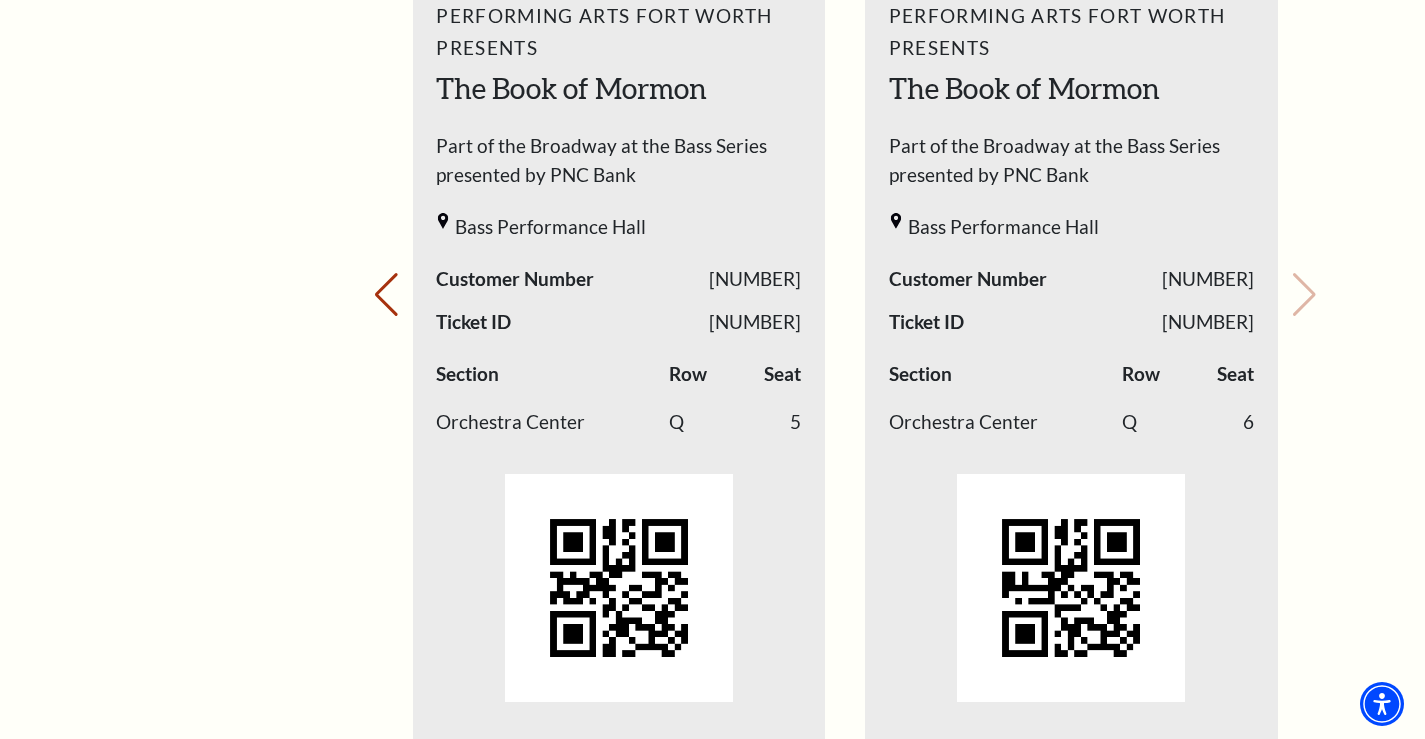 click on "Your next show
Previous slide.
Next slide." at bounding box center (845, 267) 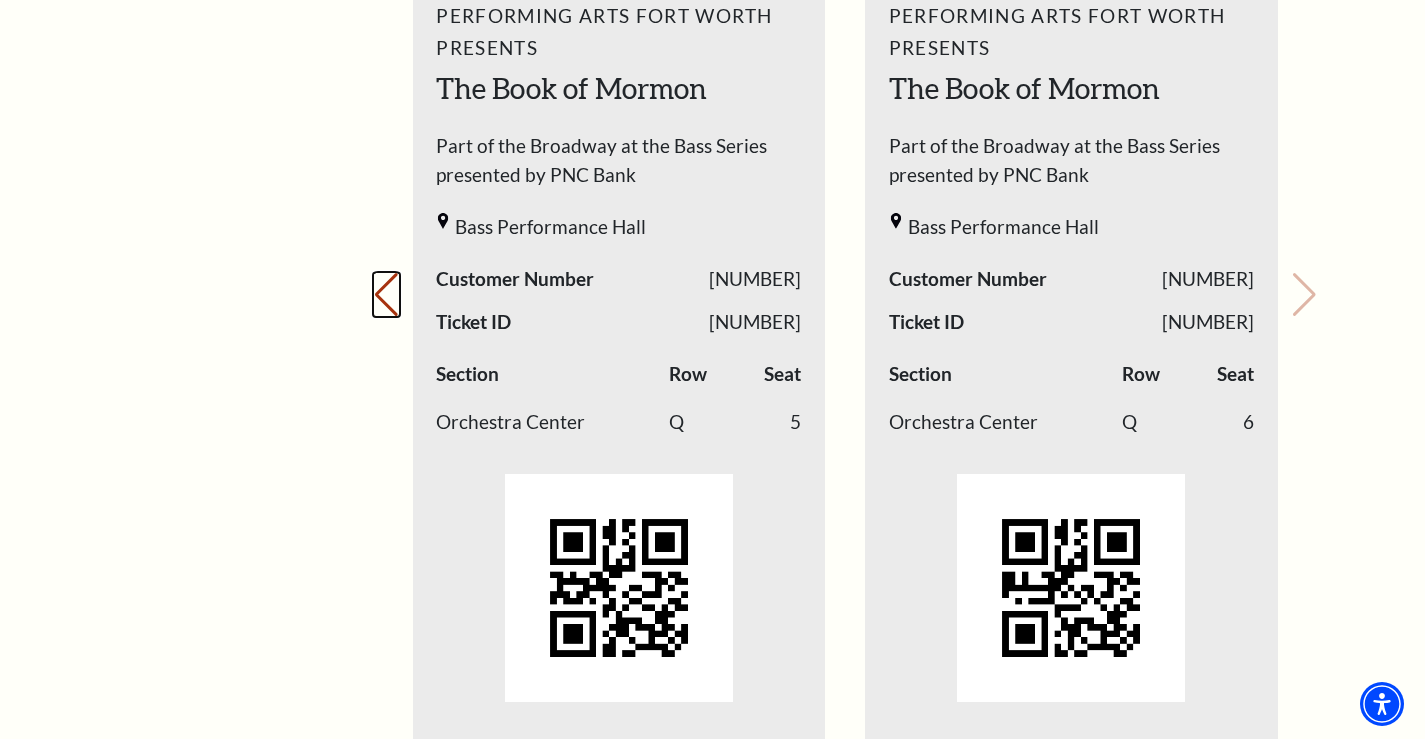 click on "Previous slide." at bounding box center [386, 295] 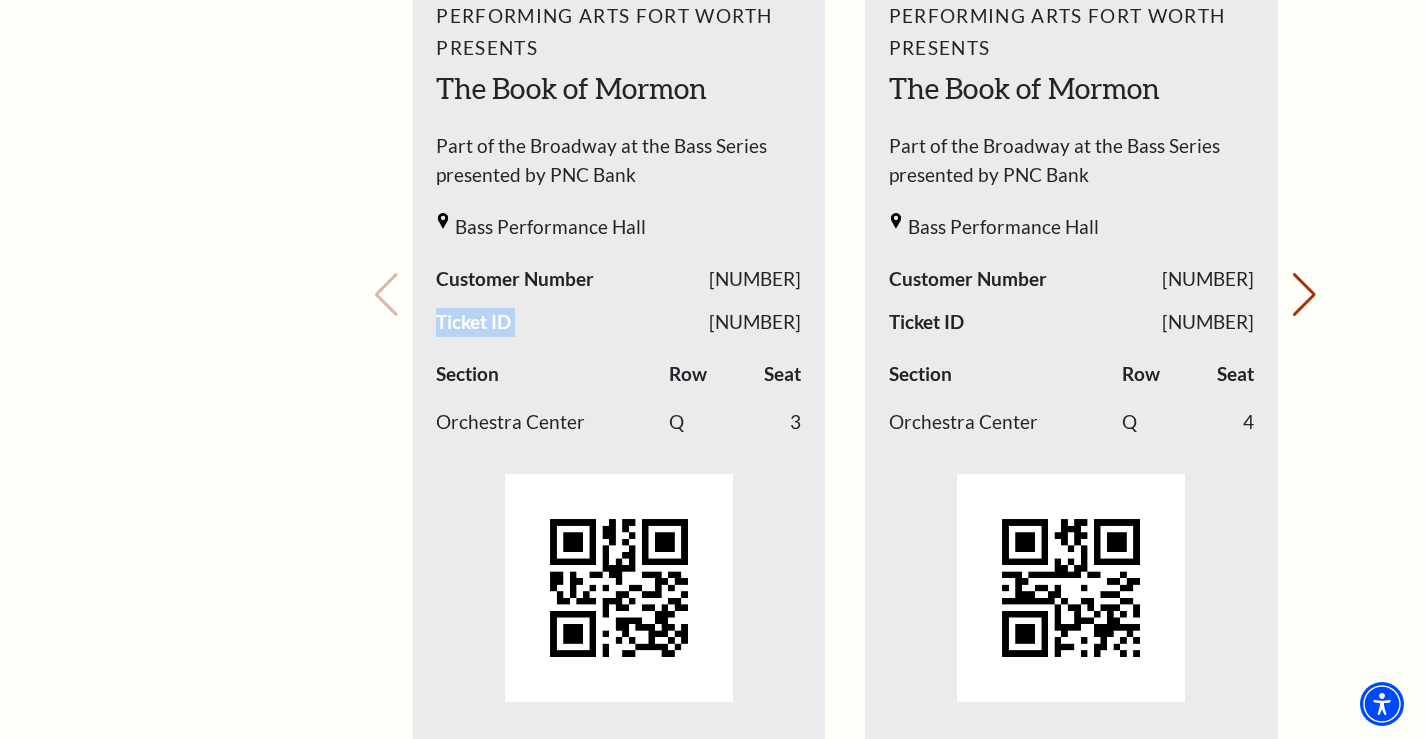 click on "Your next show
Previous slide.
Next slide." at bounding box center [845, 267] 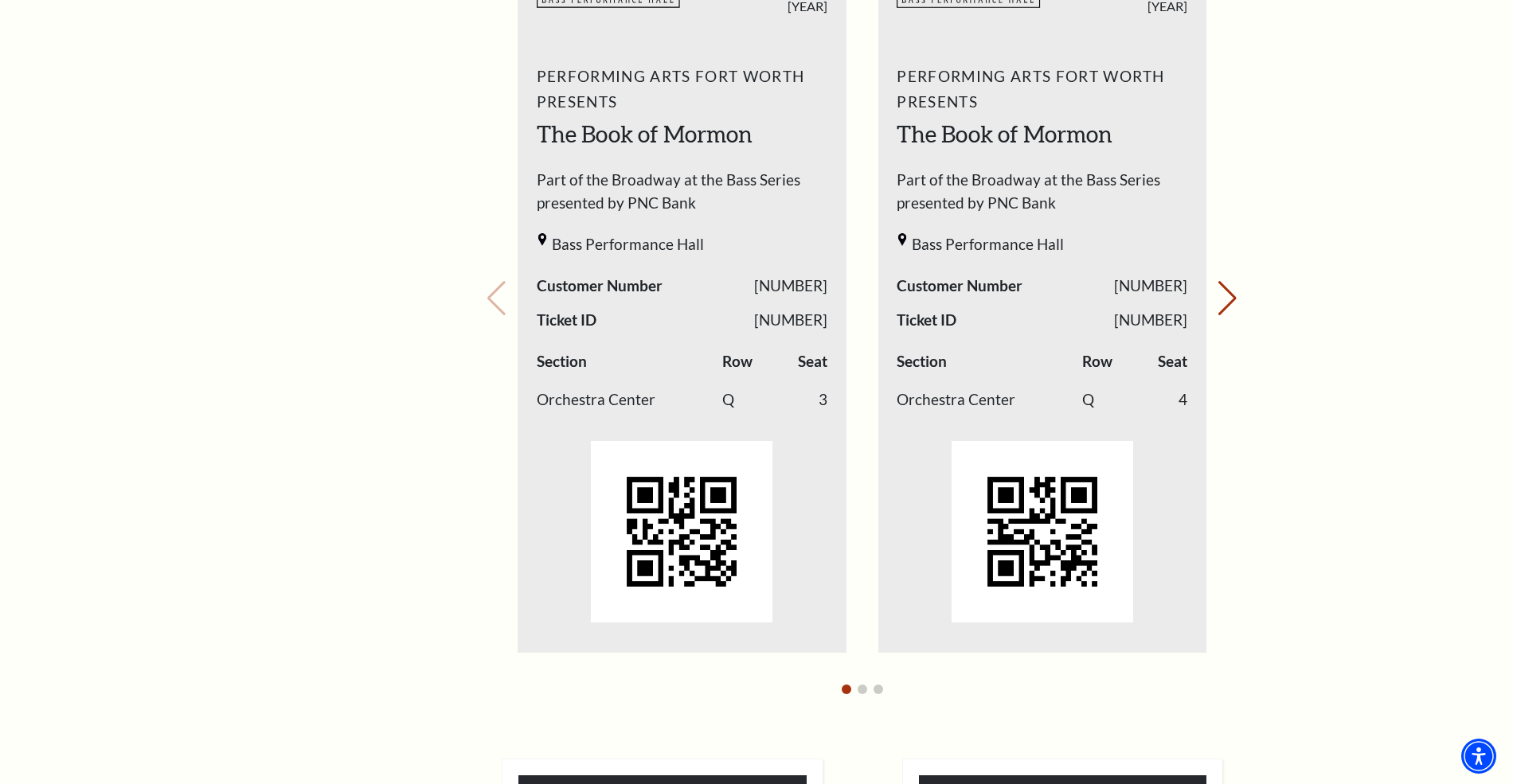 scroll, scrollTop: 778, scrollLeft: 0, axis: vertical 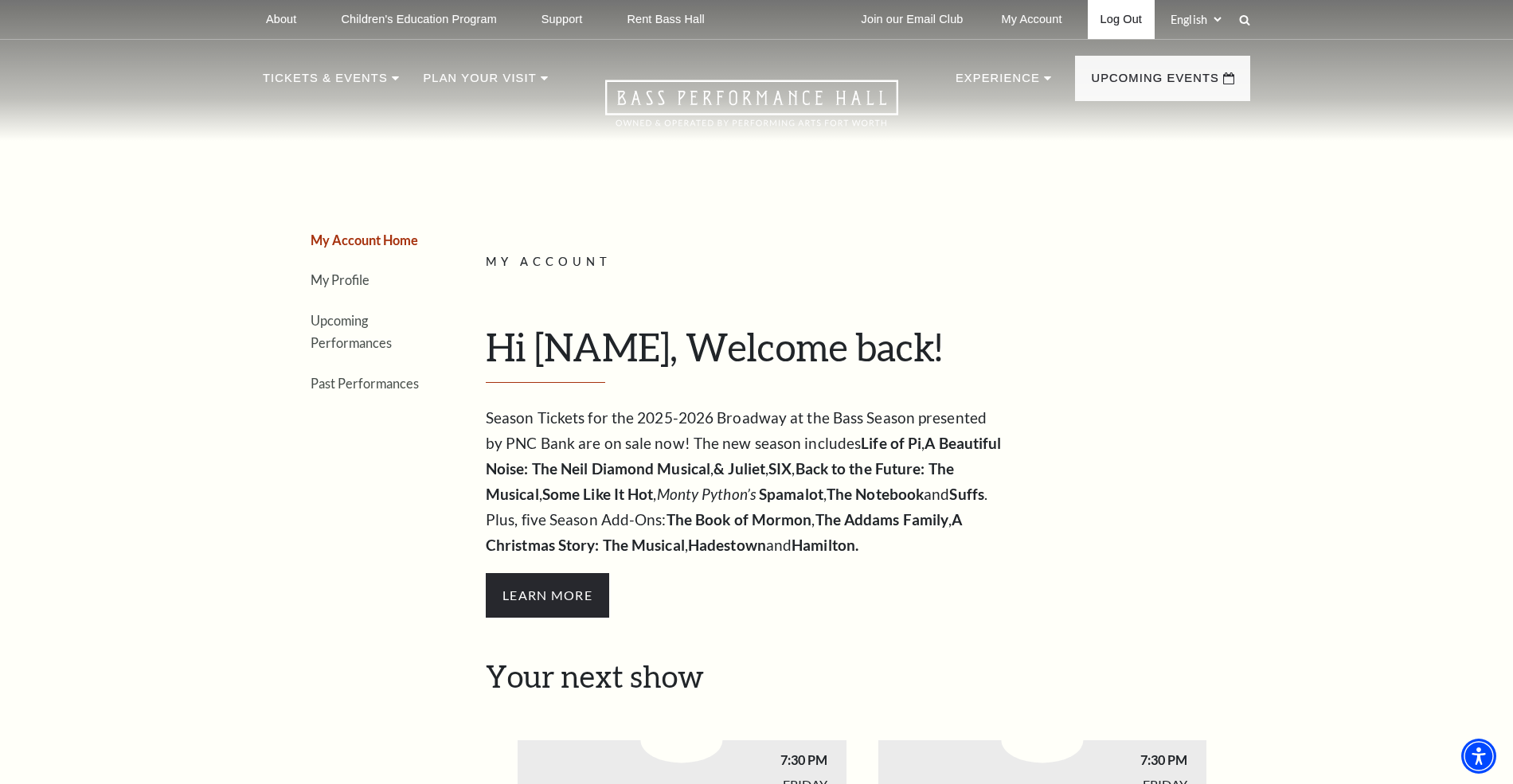 click on "Log Out" at bounding box center (1121, 19) 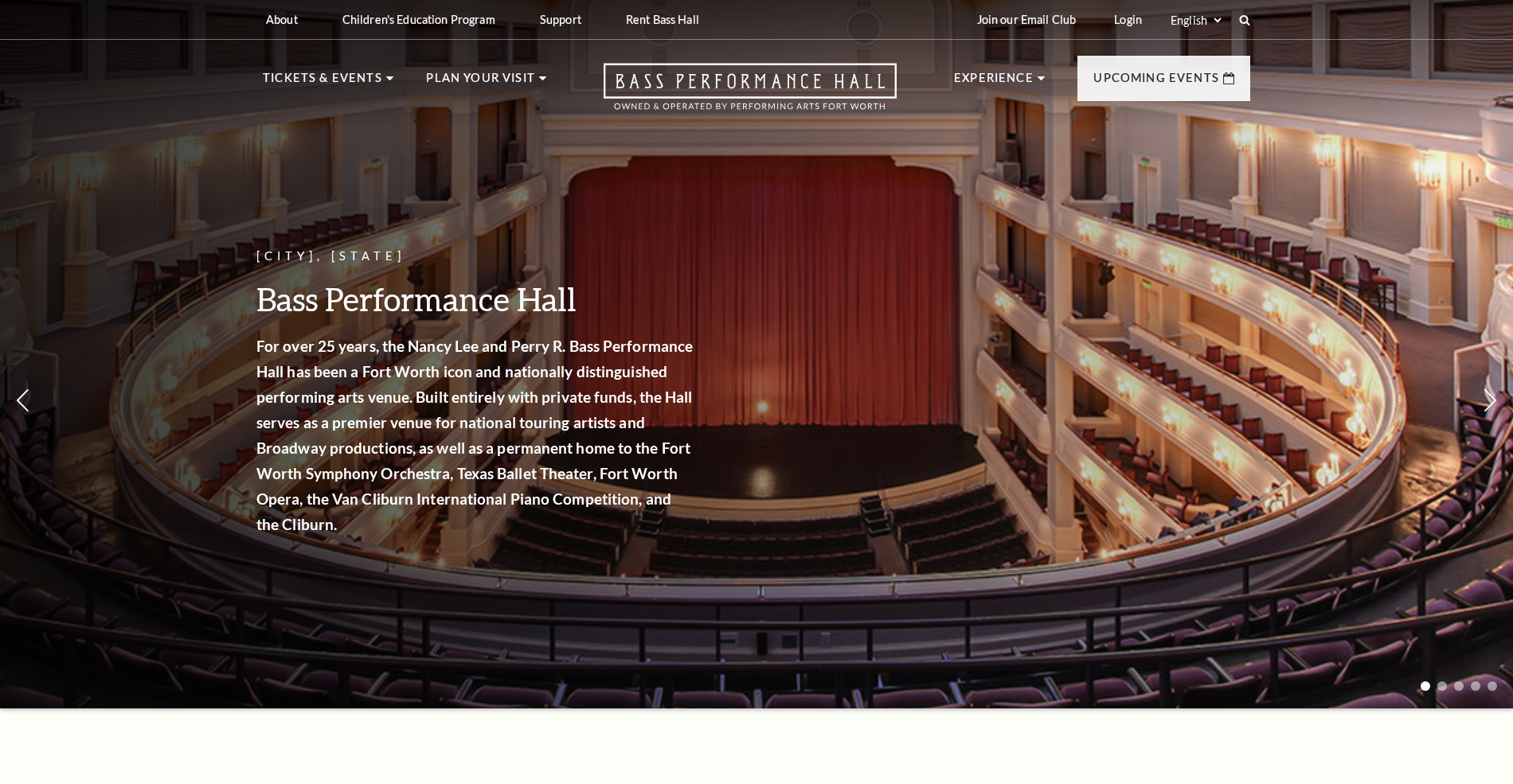 scroll, scrollTop: 0, scrollLeft: 0, axis: both 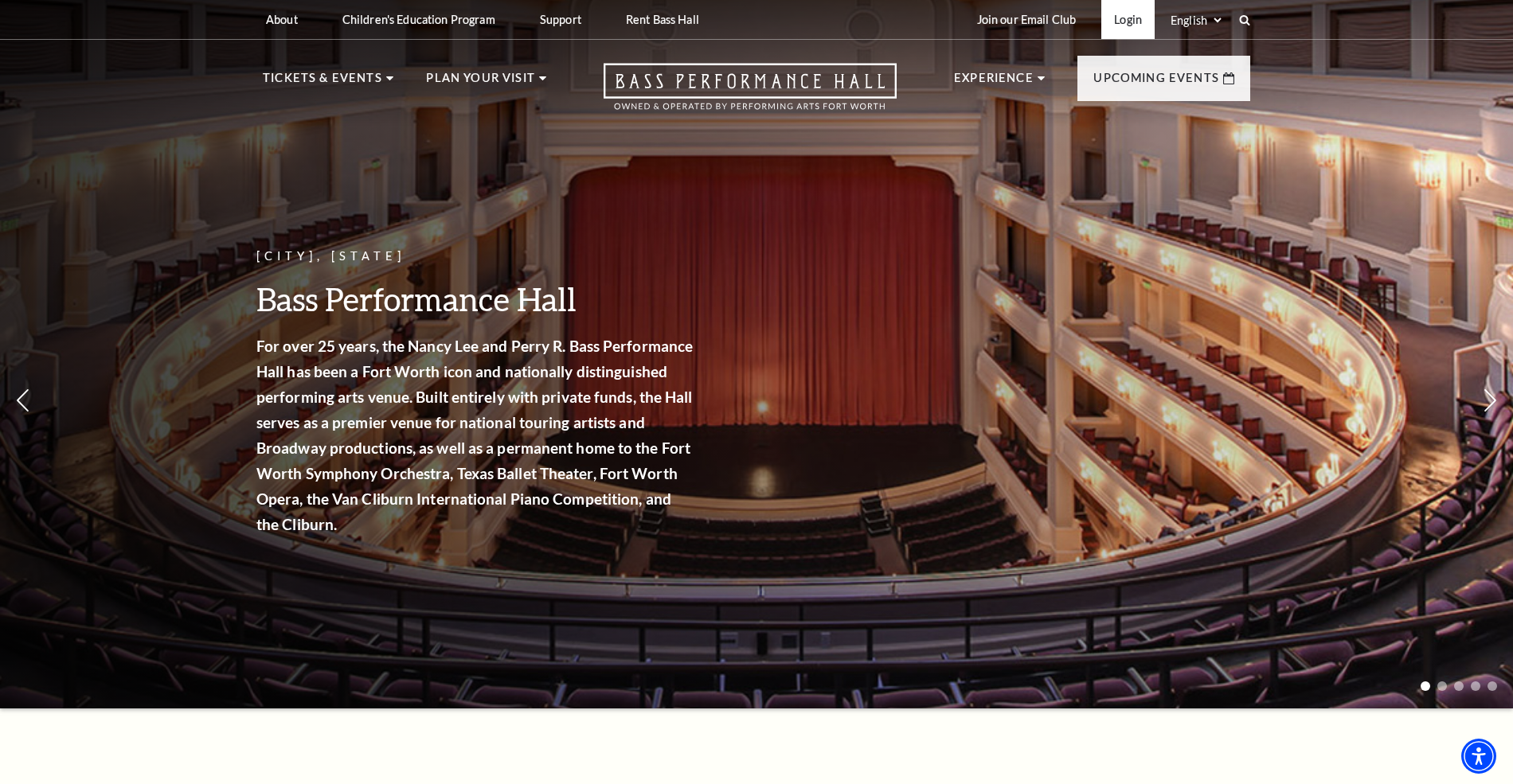 click on "Login" at bounding box center (1128, 19) 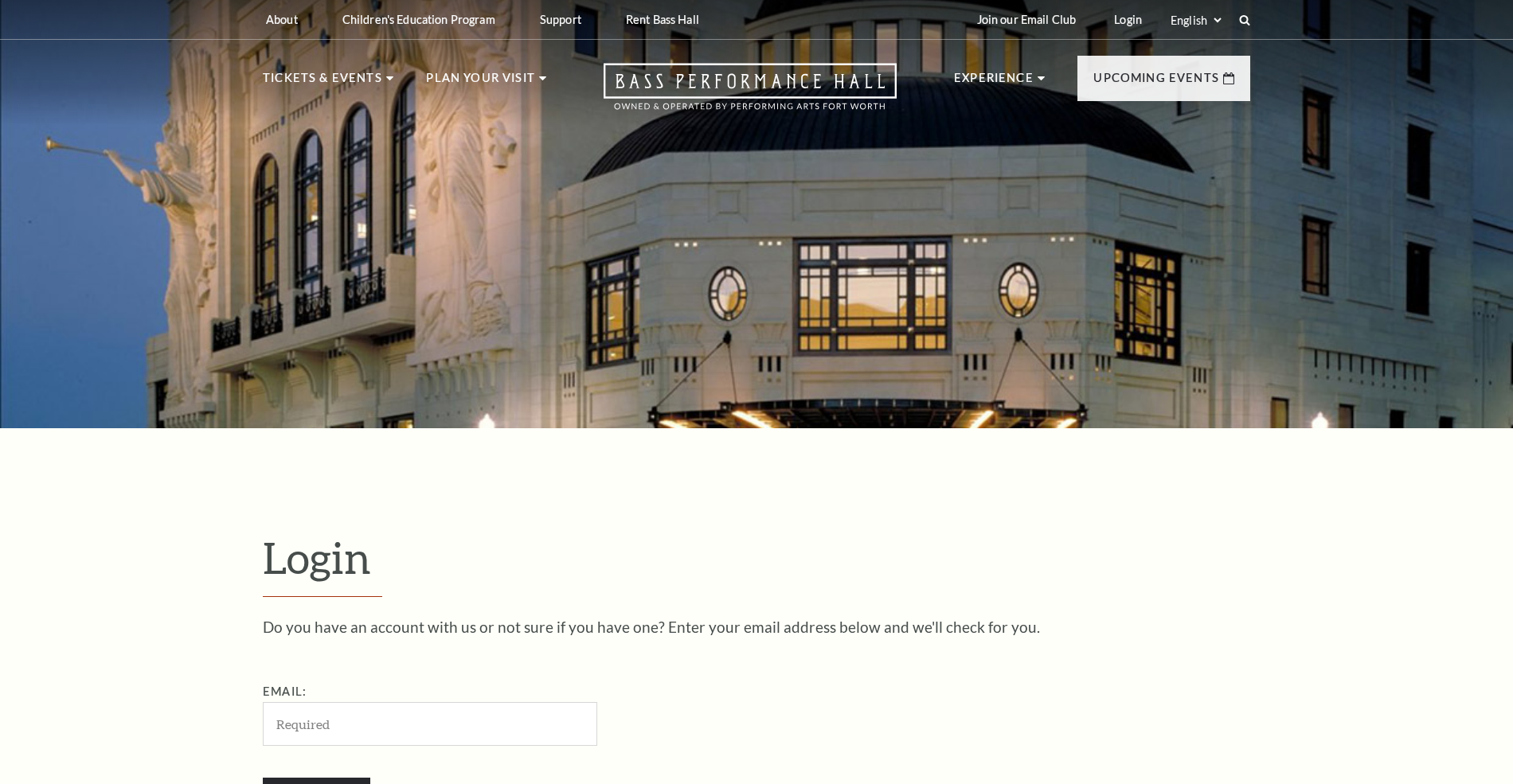 scroll, scrollTop: 532, scrollLeft: 0, axis: vertical 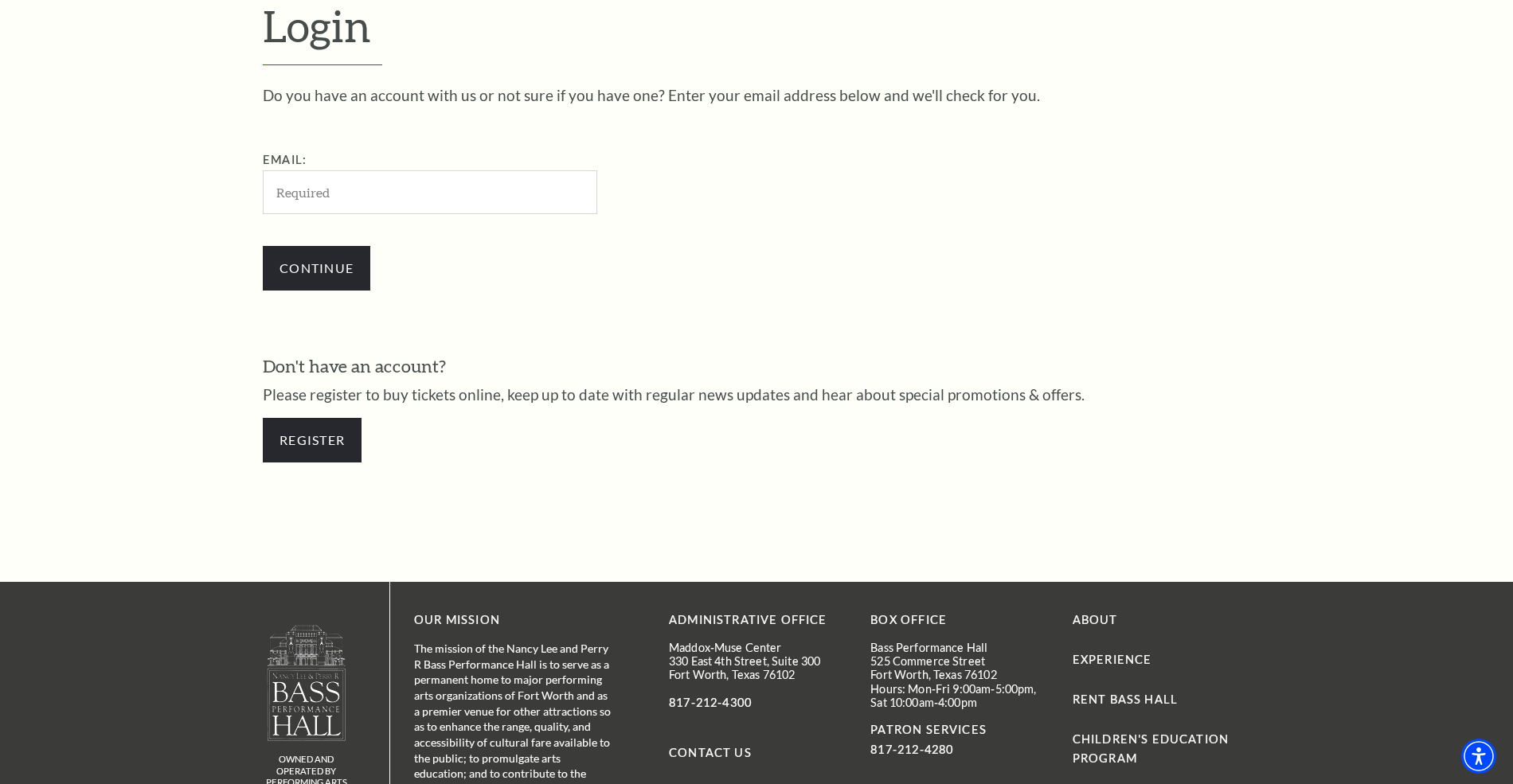 click on "Email:" at bounding box center (430, 192) 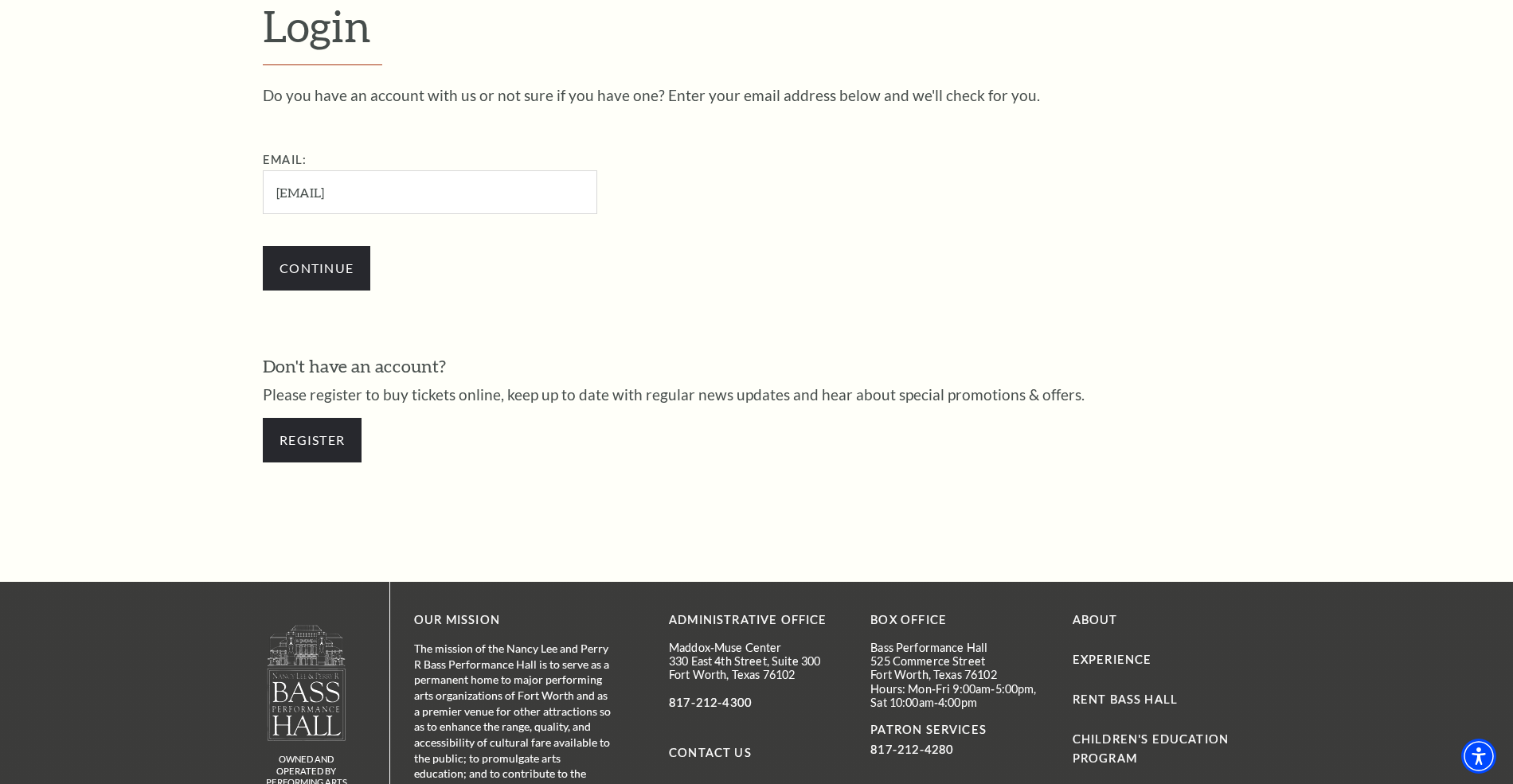 type on "[EMAIL]" 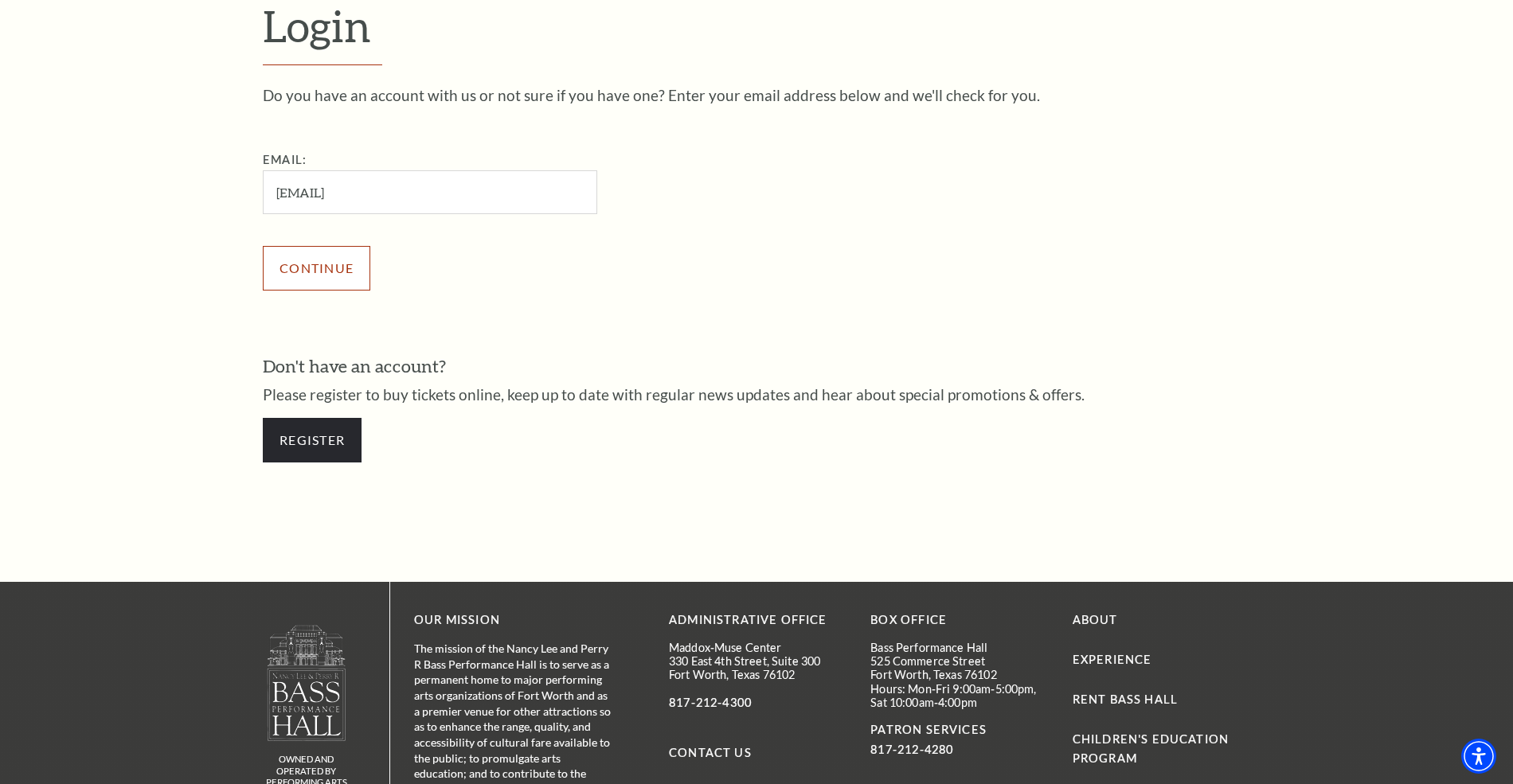 click on "Continue" at bounding box center (316, 268) 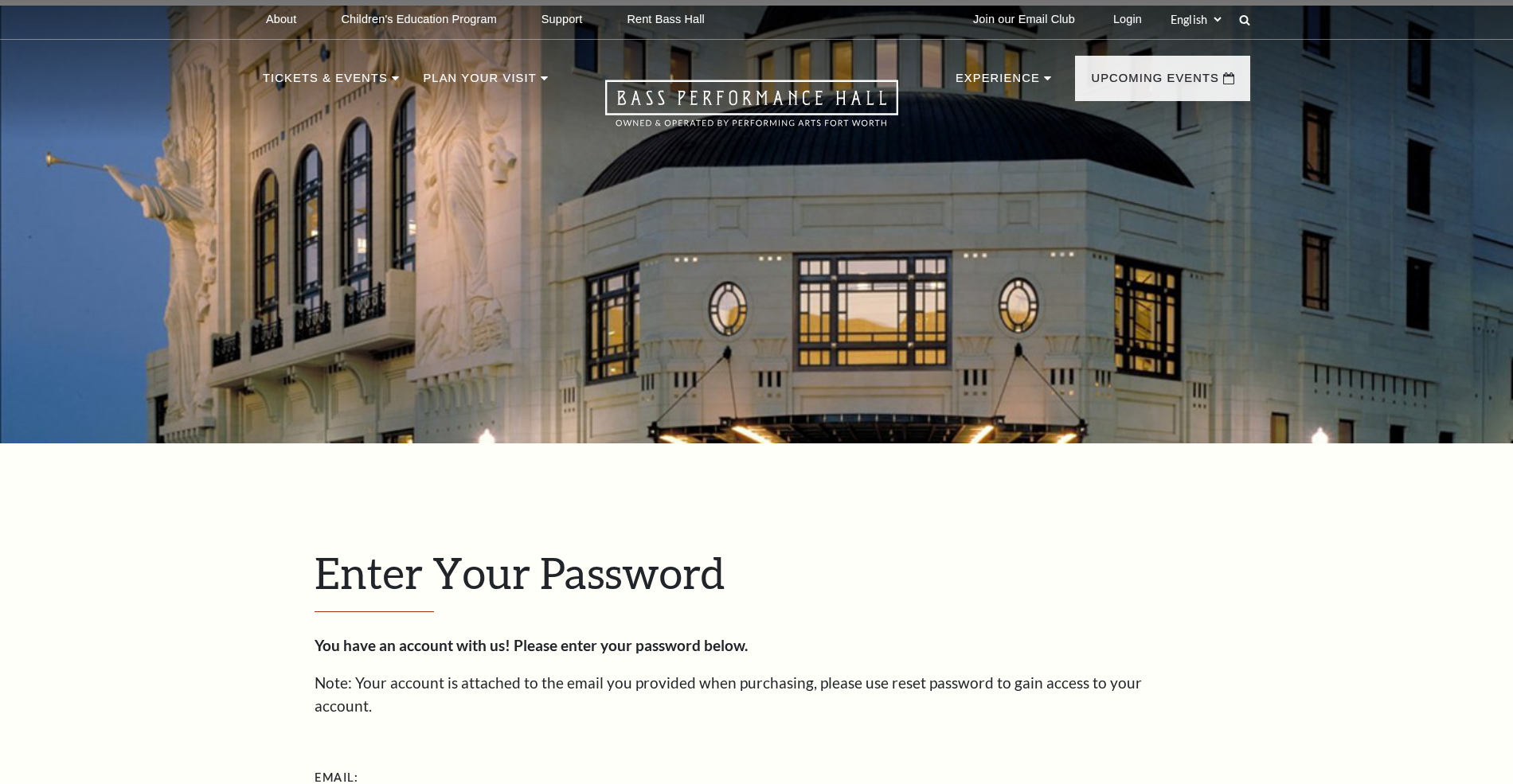 scroll, scrollTop: 544, scrollLeft: 0, axis: vertical 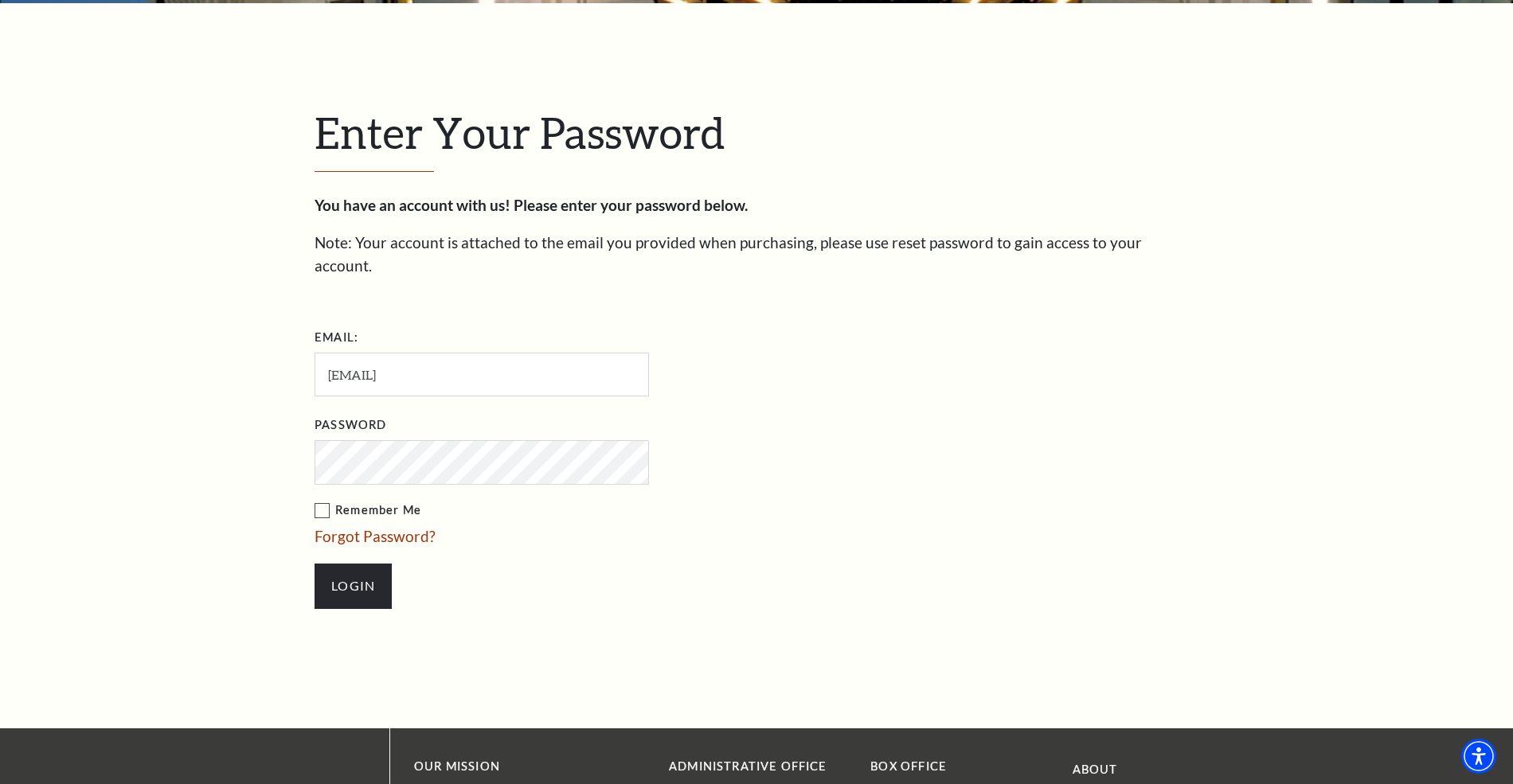 click on "Email:
[EMAIL]
Password
Remember Me
Forgot Password?
Login" at bounding box center (573, 474) 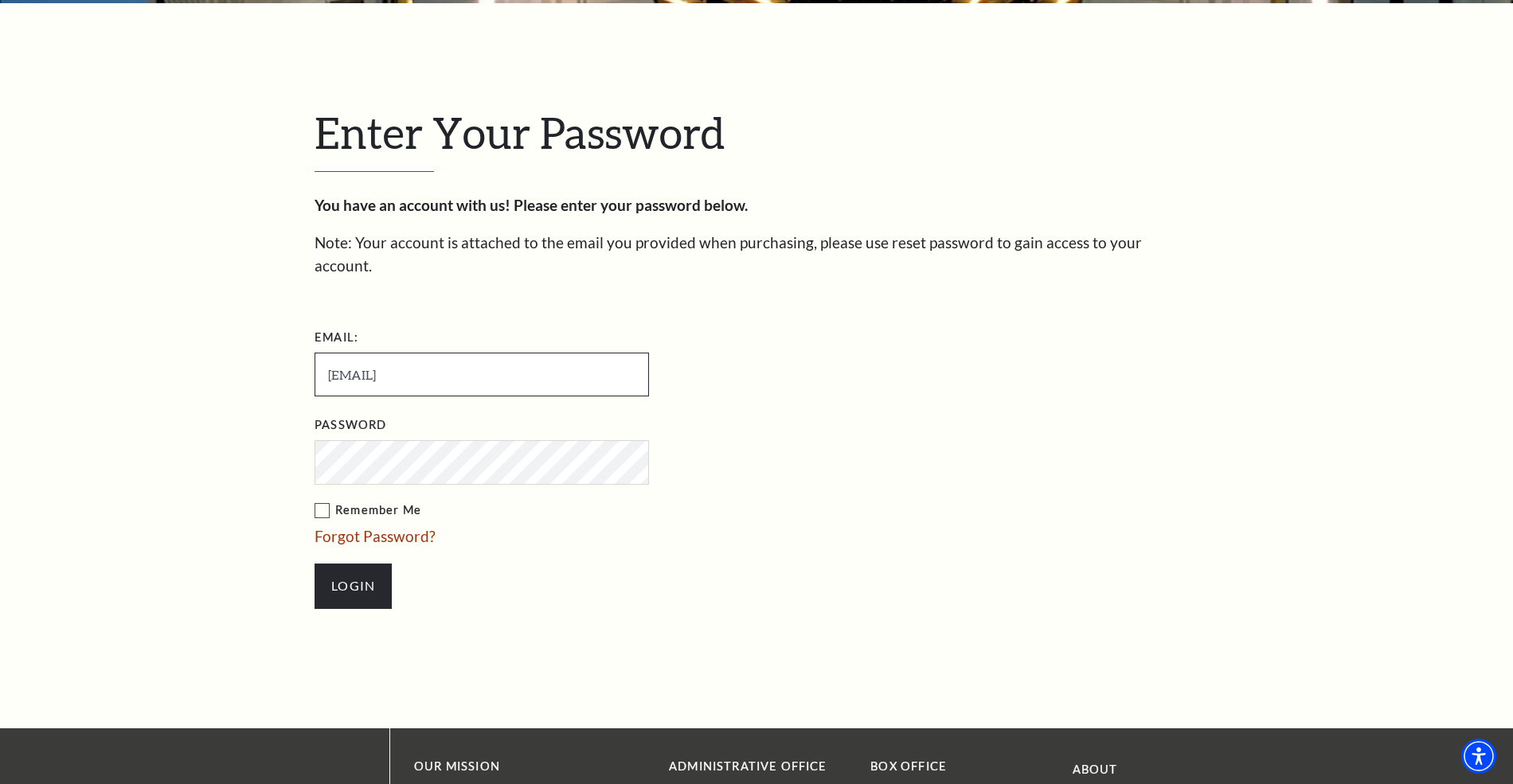 click on "[USERNAME]@[EXAMPLE.COM]" at bounding box center (482, 374) 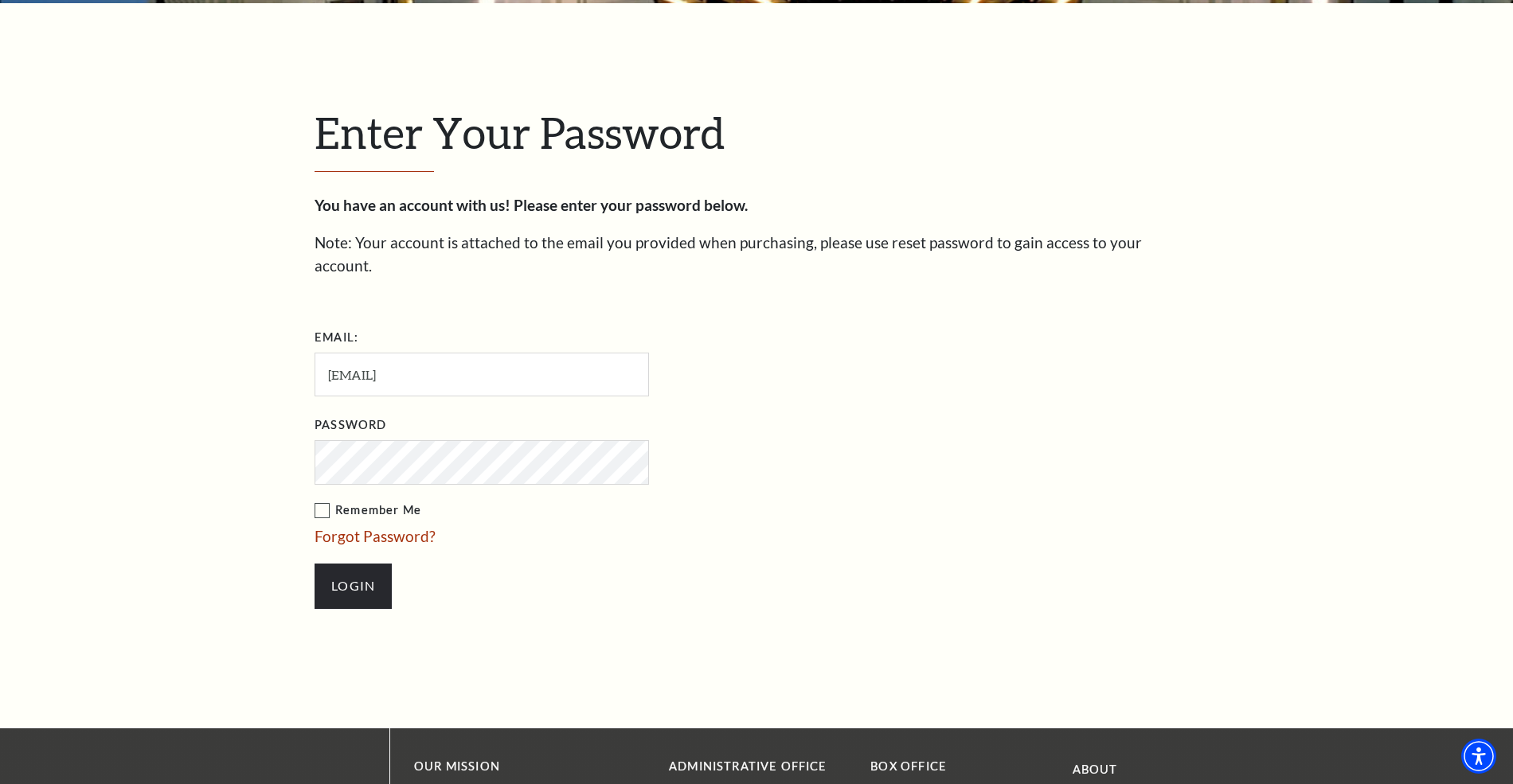 click on "Password" at bounding box center [561, 448] 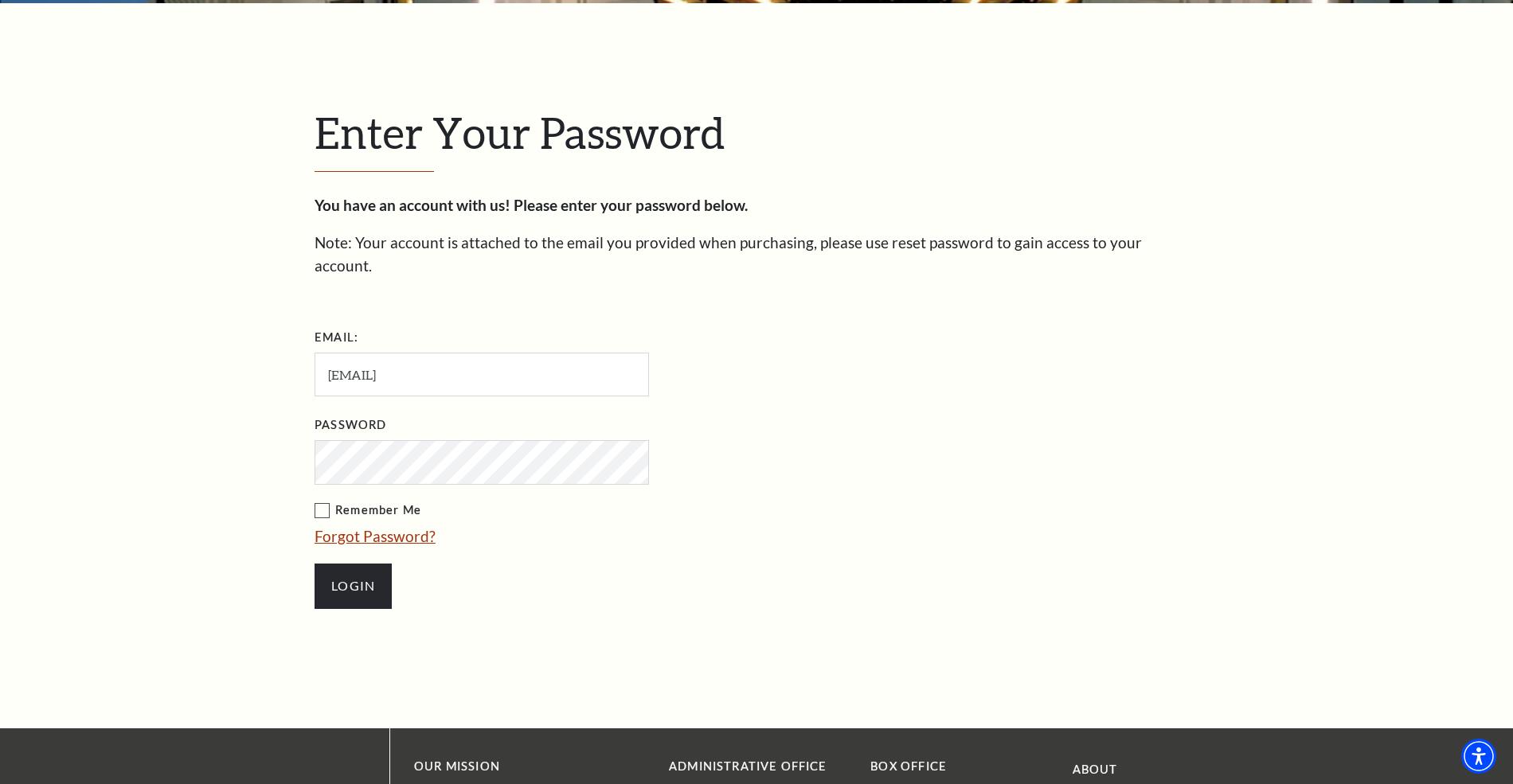 click on "Forgot Password?" at bounding box center [375, 536] 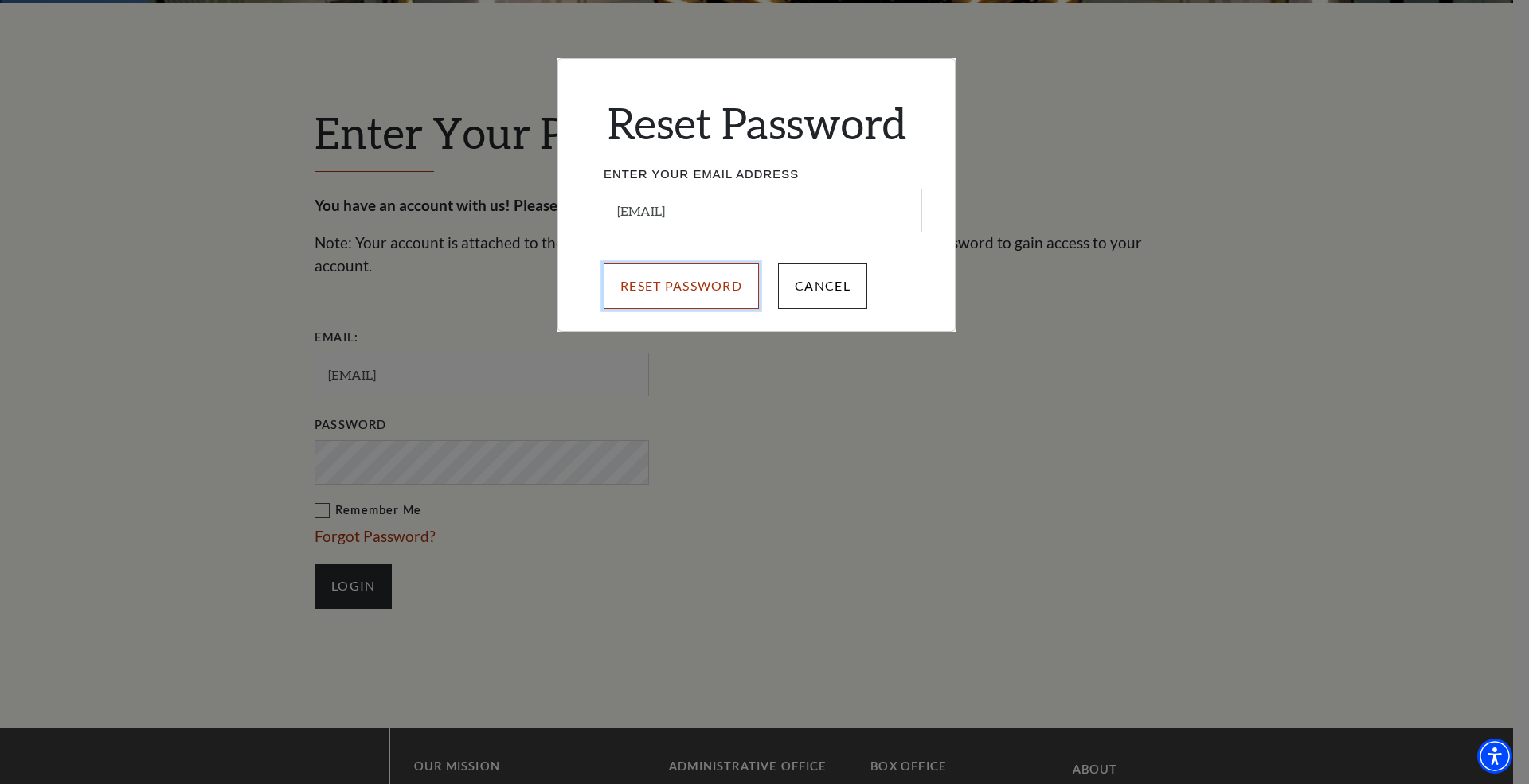 click on "Reset Password" at bounding box center (681, 286) 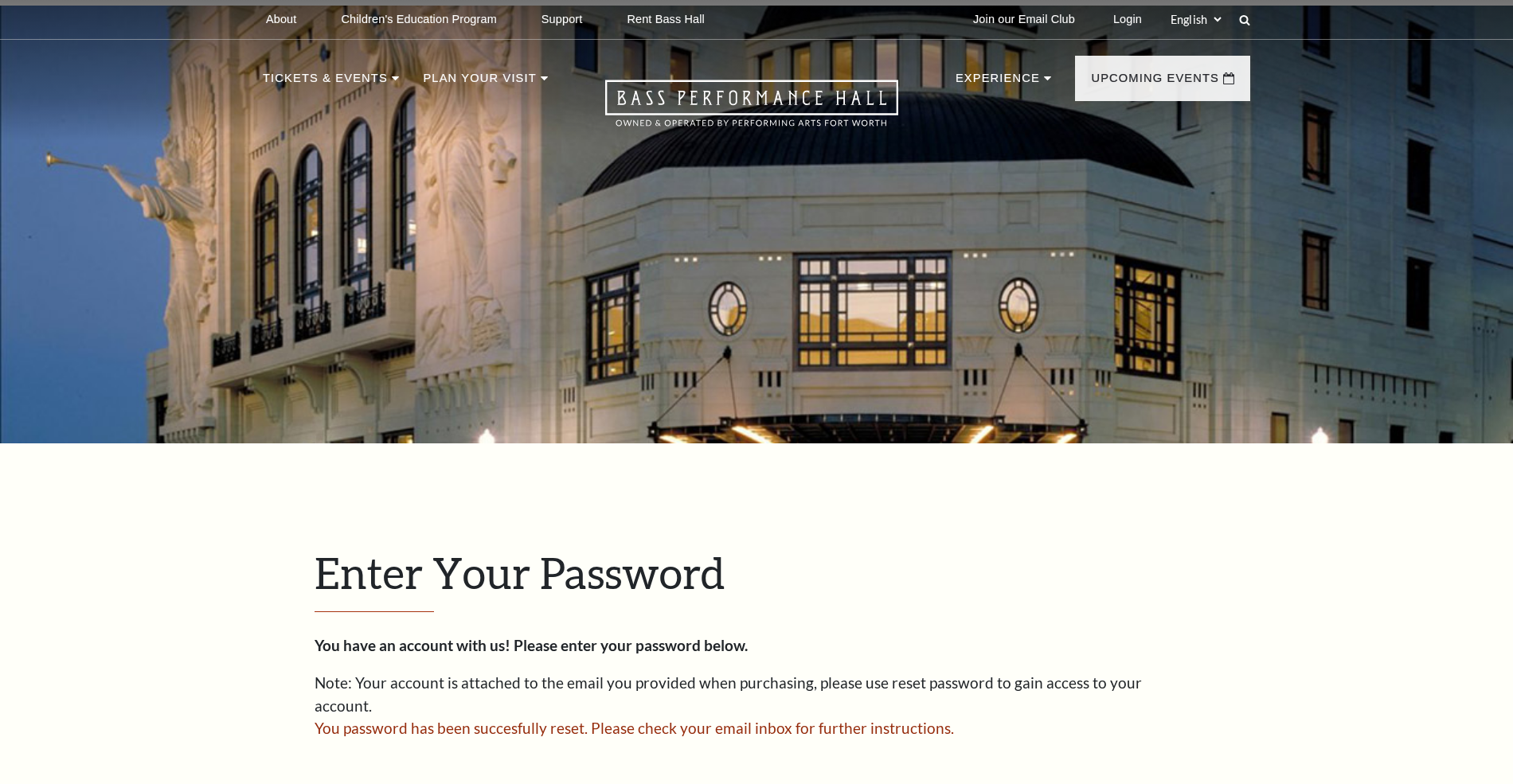 scroll, scrollTop: 532, scrollLeft: 0, axis: vertical 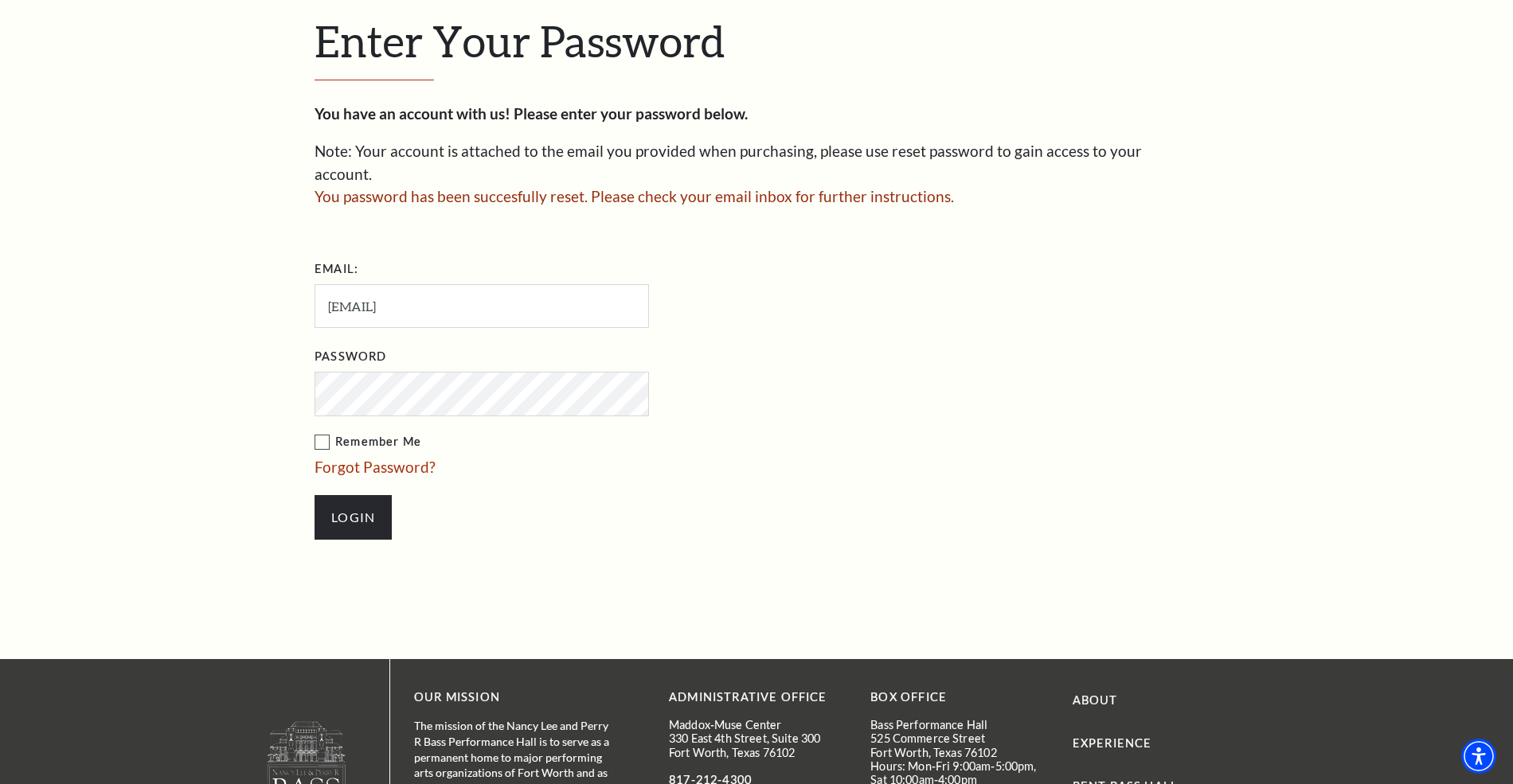 click on "Email:
[EMAIL]
Password
Remember Me
Forgot Password?
Login" at bounding box center (756, 406) 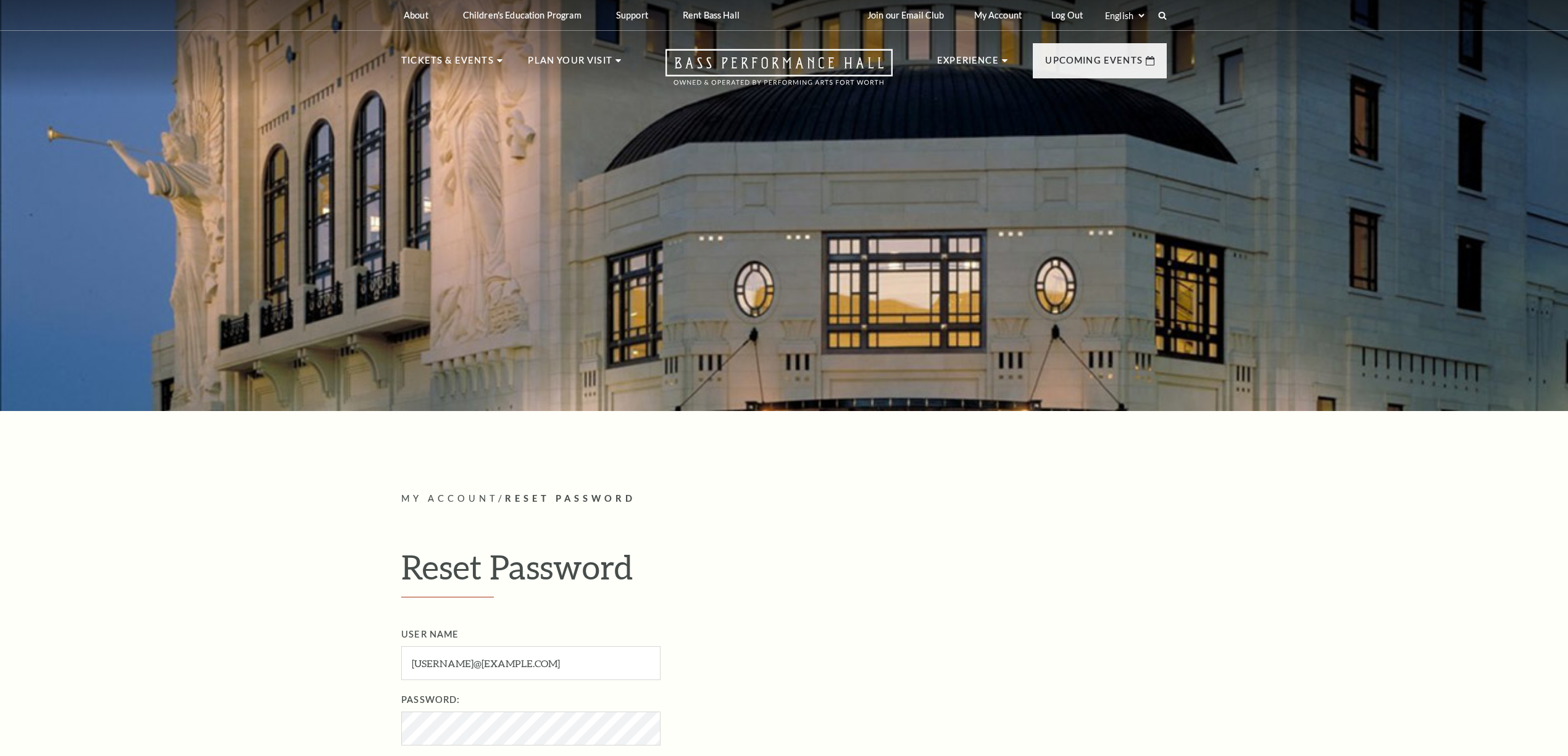 scroll, scrollTop: 0, scrollLeft: 0, axis: both 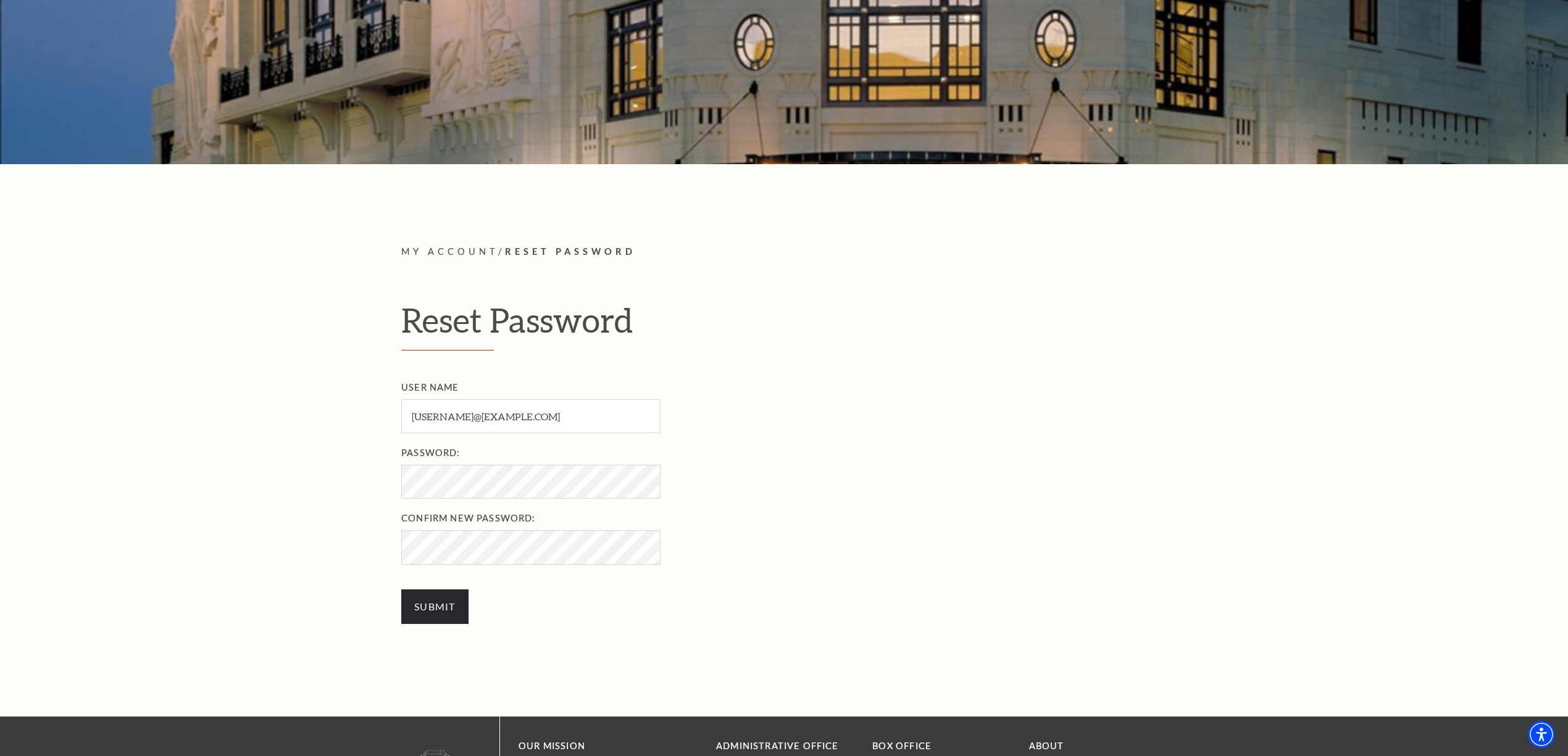 drag, startPoint x: 828, startPoint y: 314, endPoint x: 831, endPoint y: 302, distance: 12.369317 